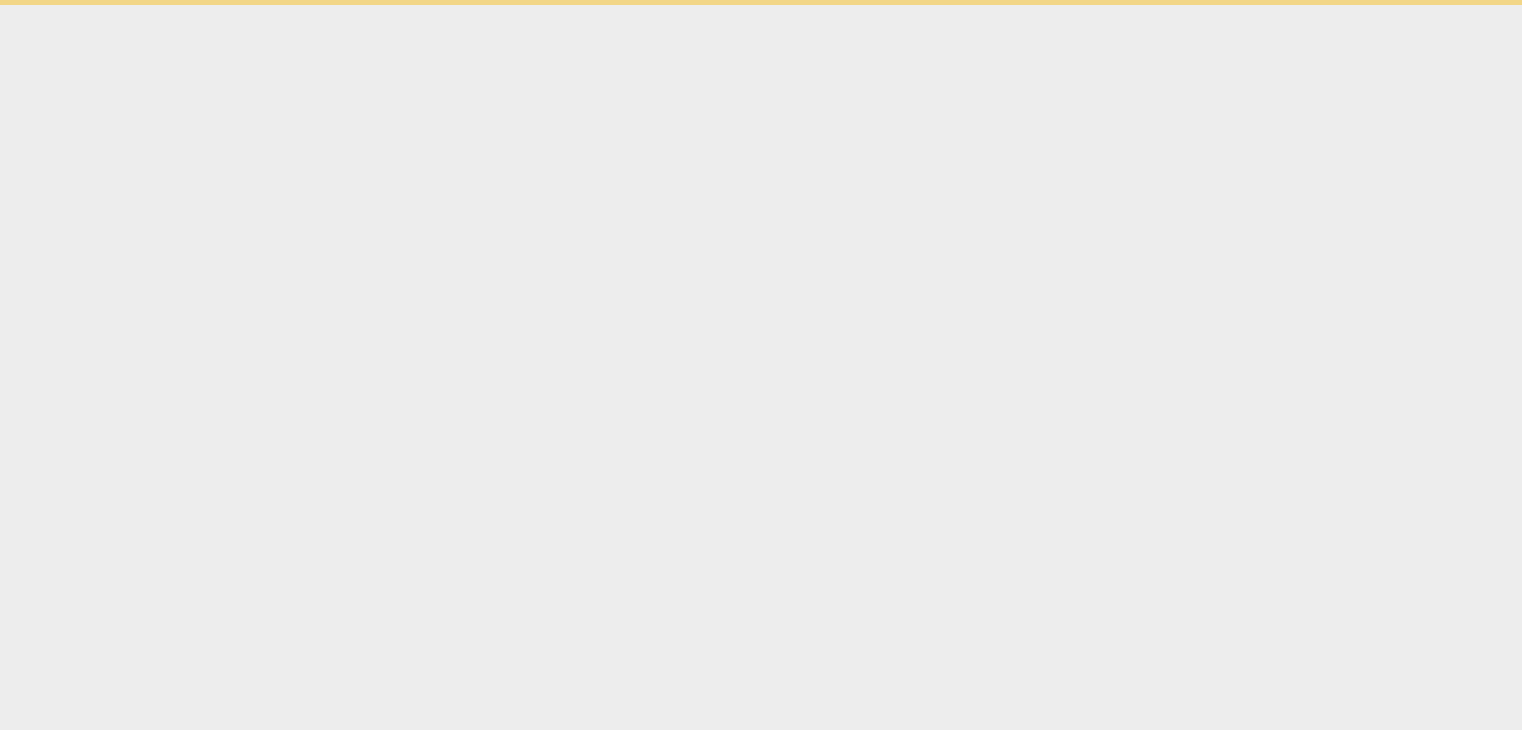 scroll, scrollTop: 0, scrollLeft: 0, axis: both 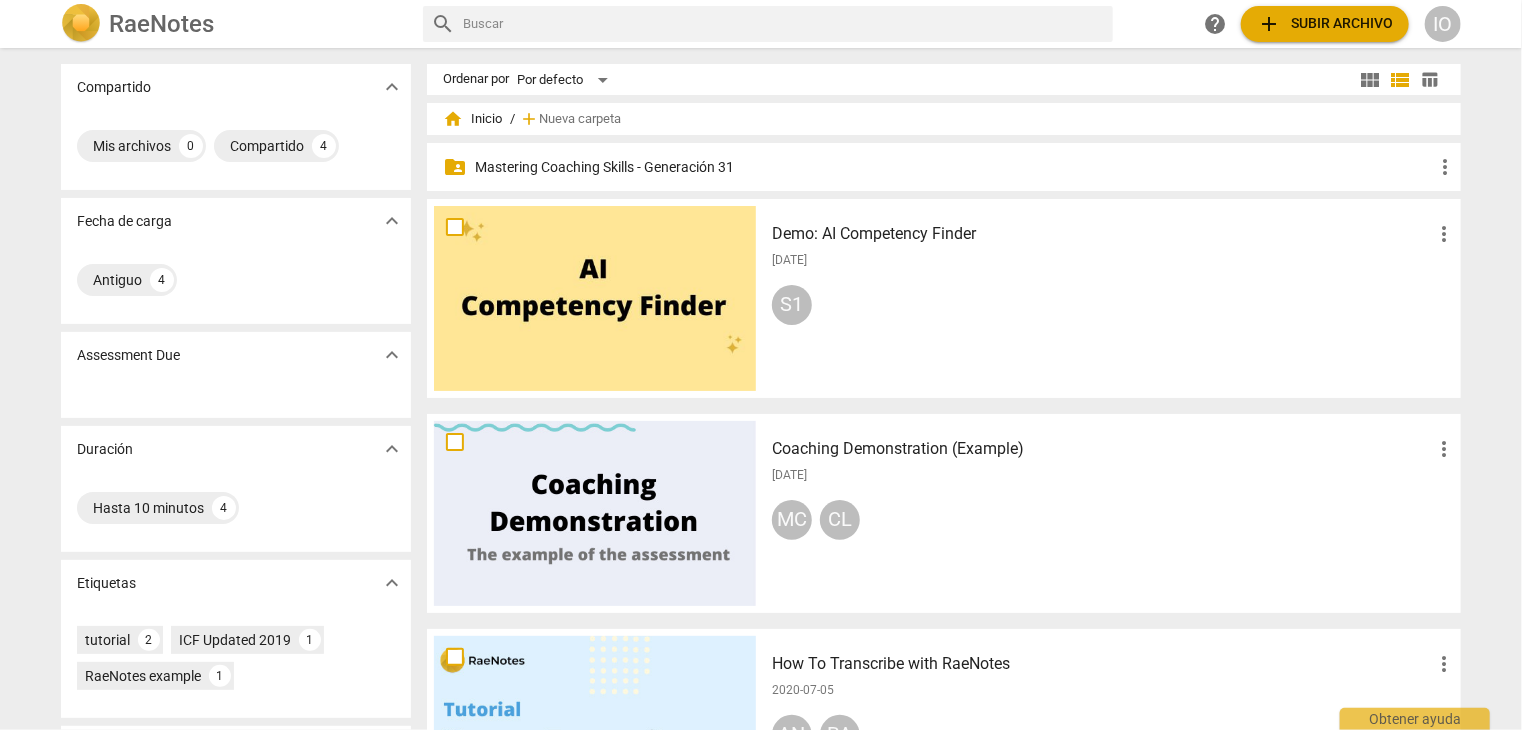 click on "Coaching Demonstration (Example) more_vert [DATE] [INITIALS] [INITIALS]" at bounding box center (1114, 513) 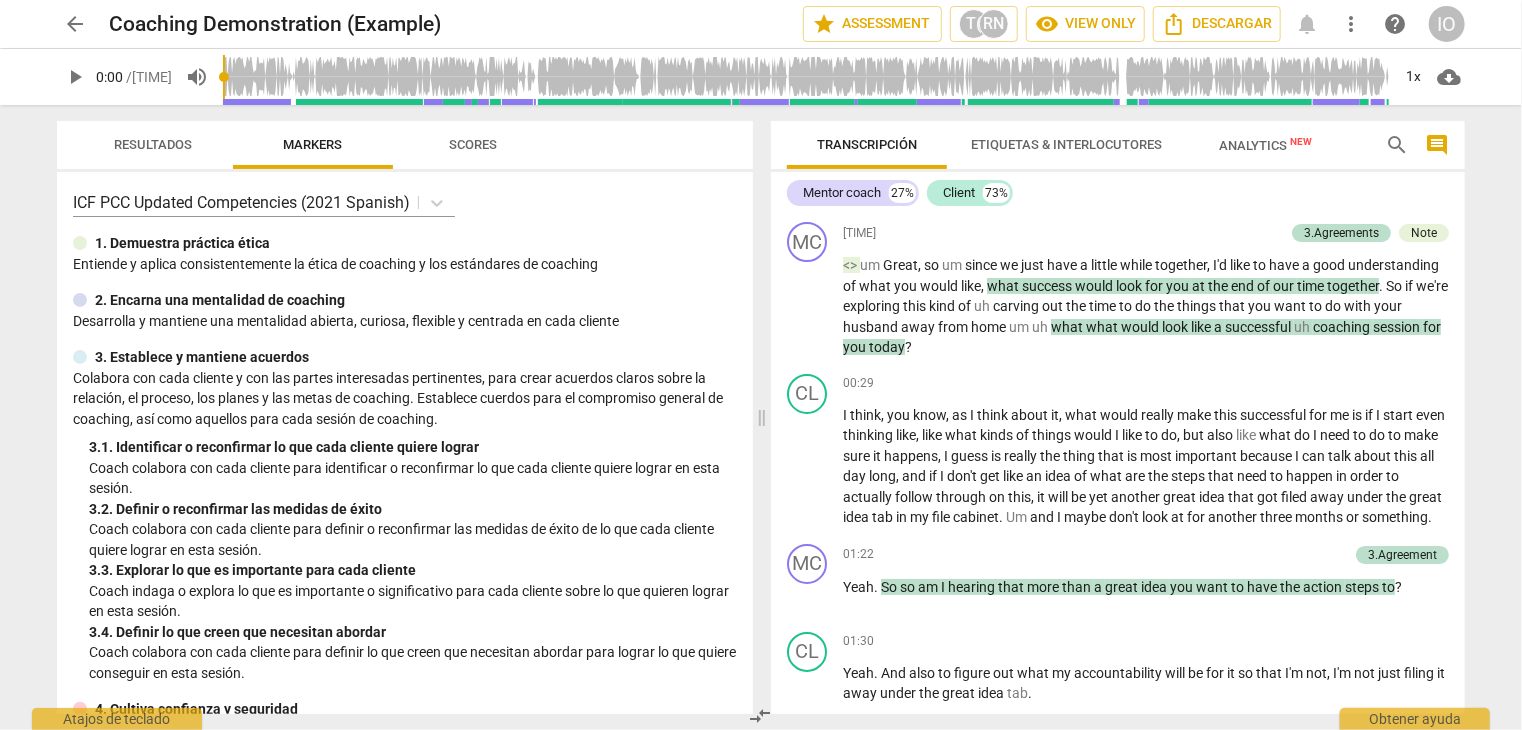click on "arrow_back" at bounding box center [75, 24] 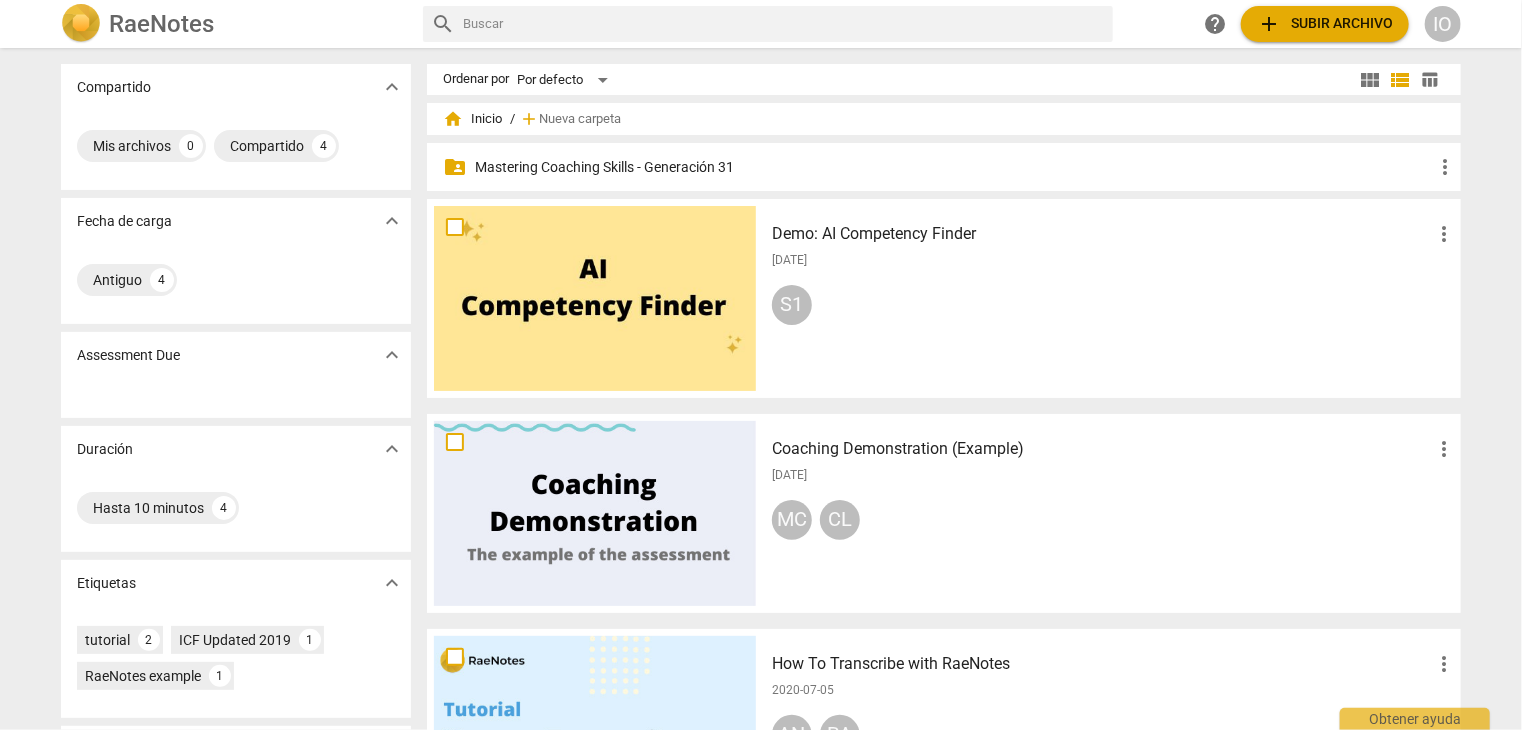 click on "Mastering Coaching Skills - Generación 31" at bounding box center [954, 167] 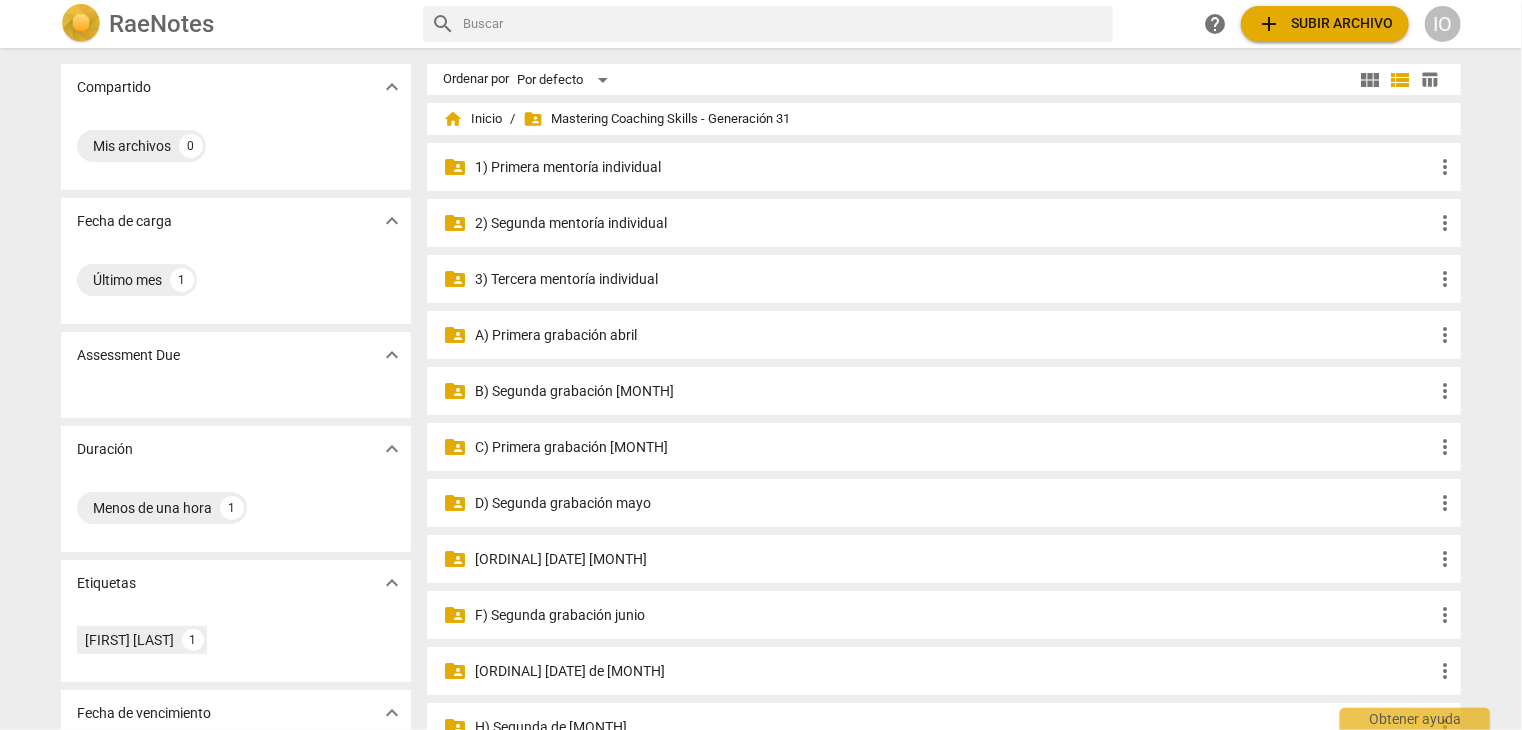 click on "A) Primera grabación abril" at bounding box center (954, 335) 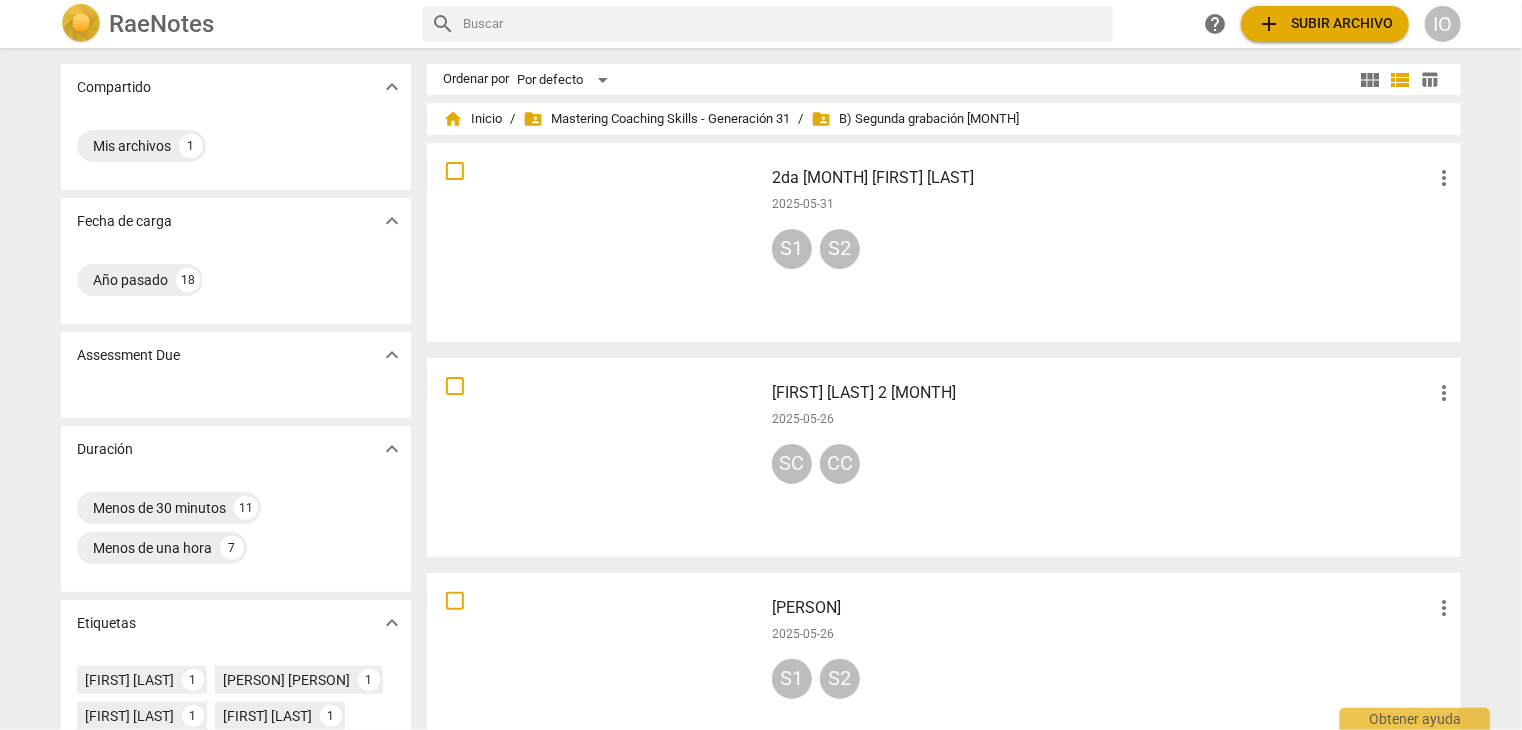 click at bounding box center [595, 242] 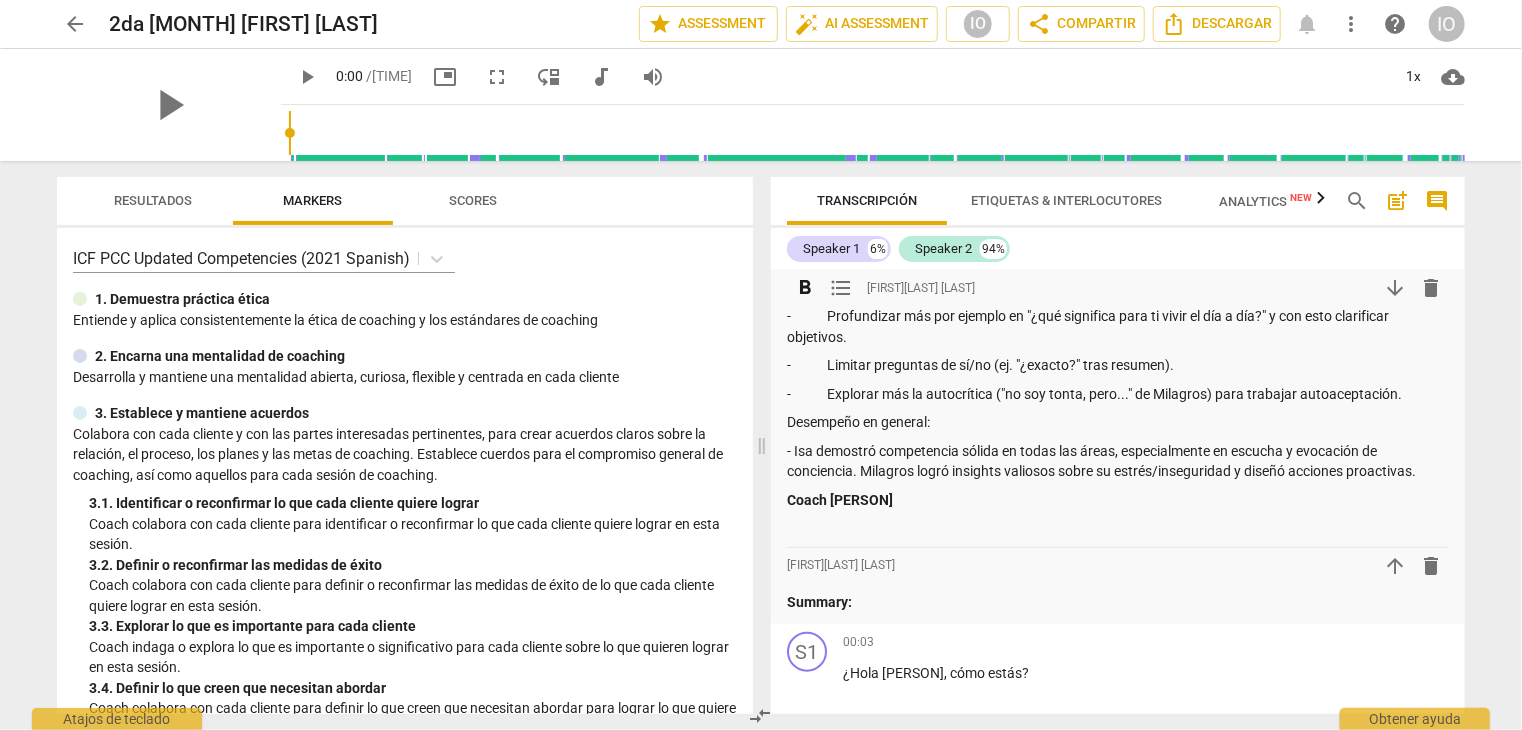 scroll, scrollTop: 1100, scrollLeft: 0, axis: vertical 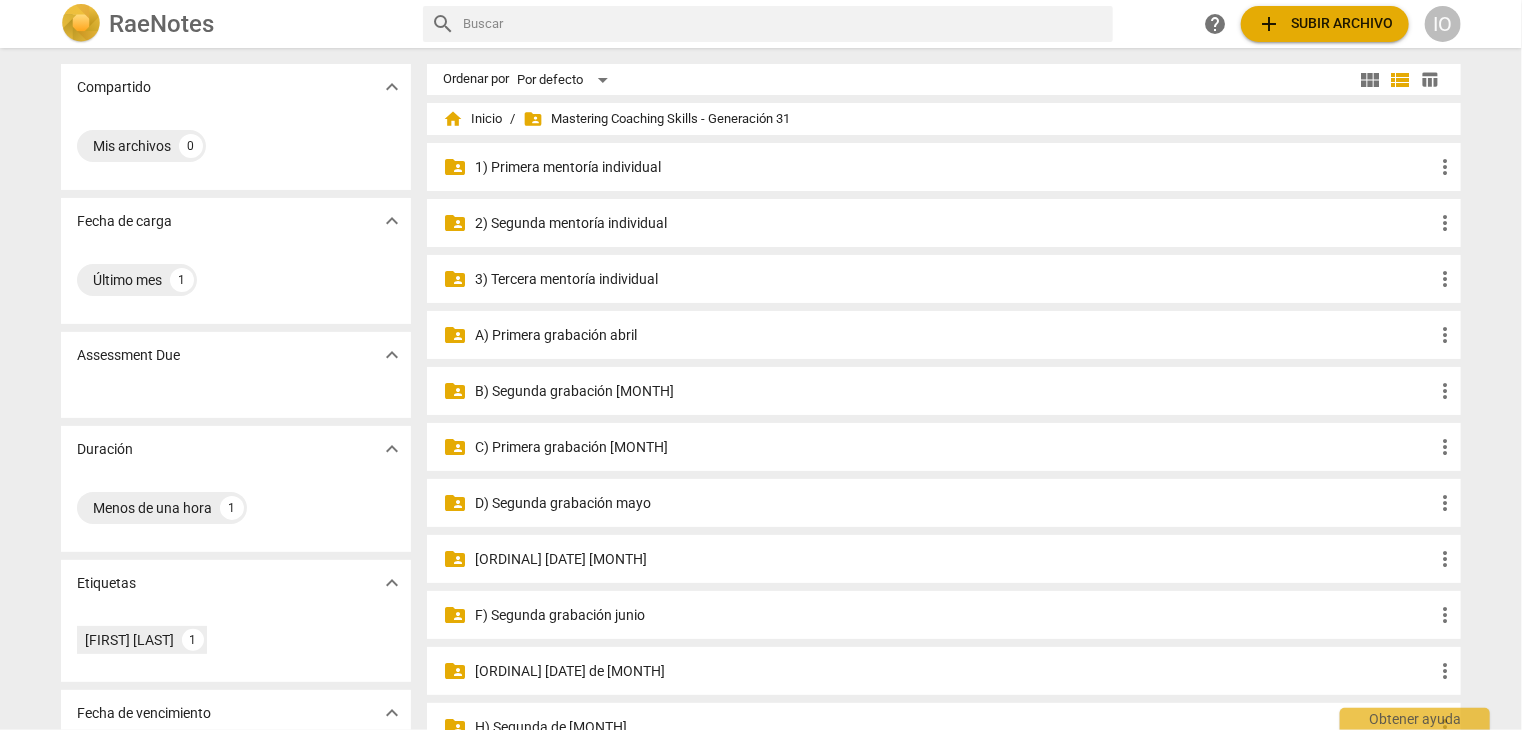 click on "C) Primera grabación [MONTH]" at bounding box center (954, 447) 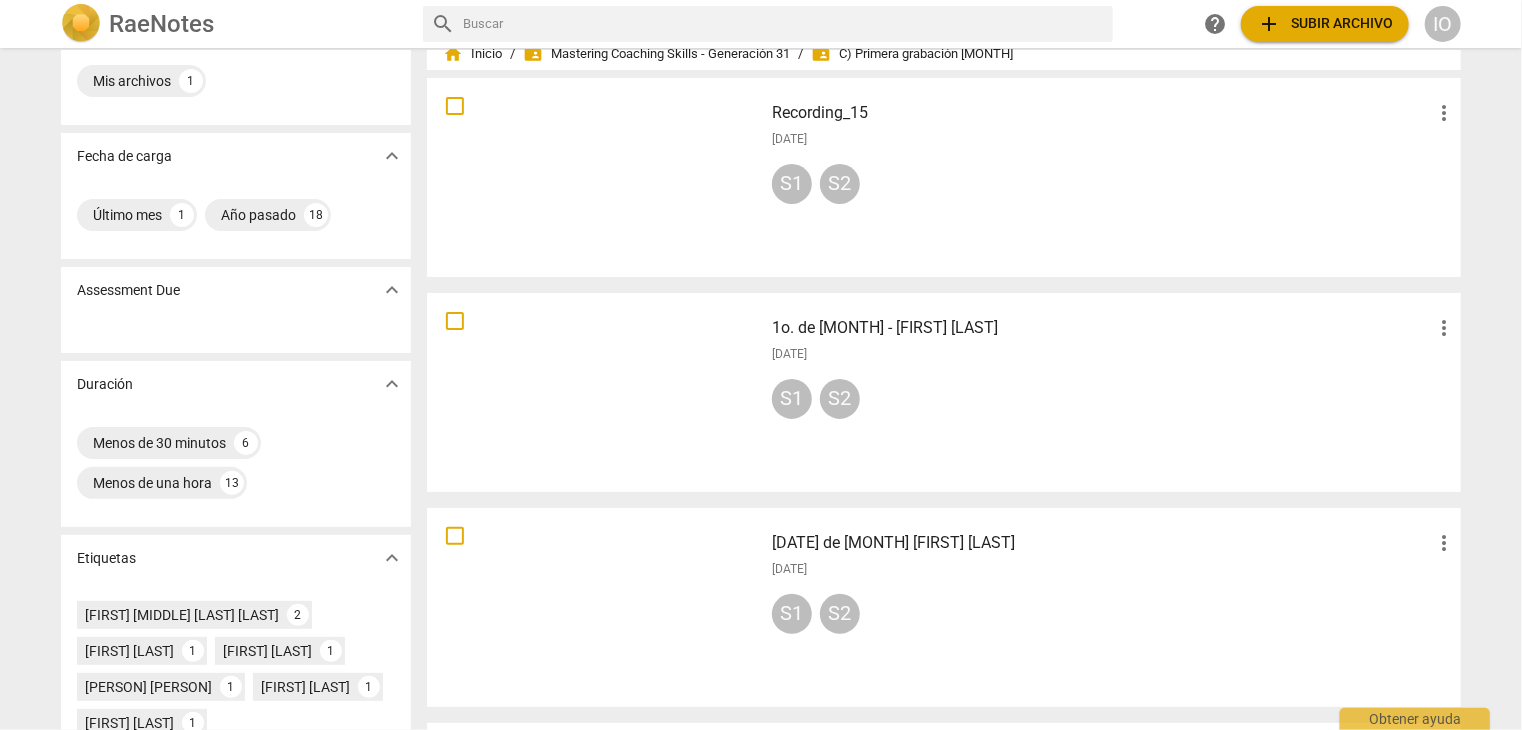 scroll, scrollTop: 200, scrollLeft: 0, axis: vertical 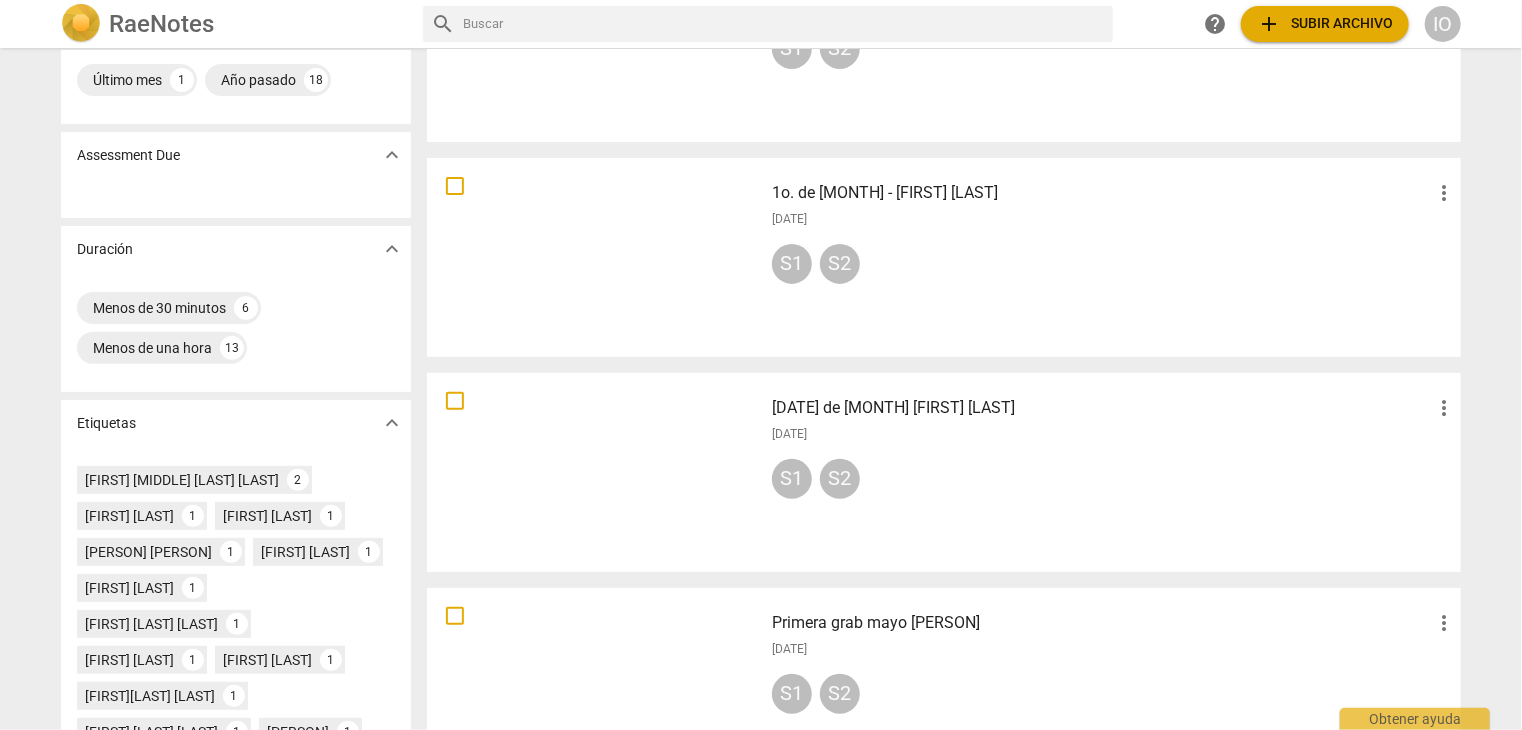 click at bounding box center [595, 472] 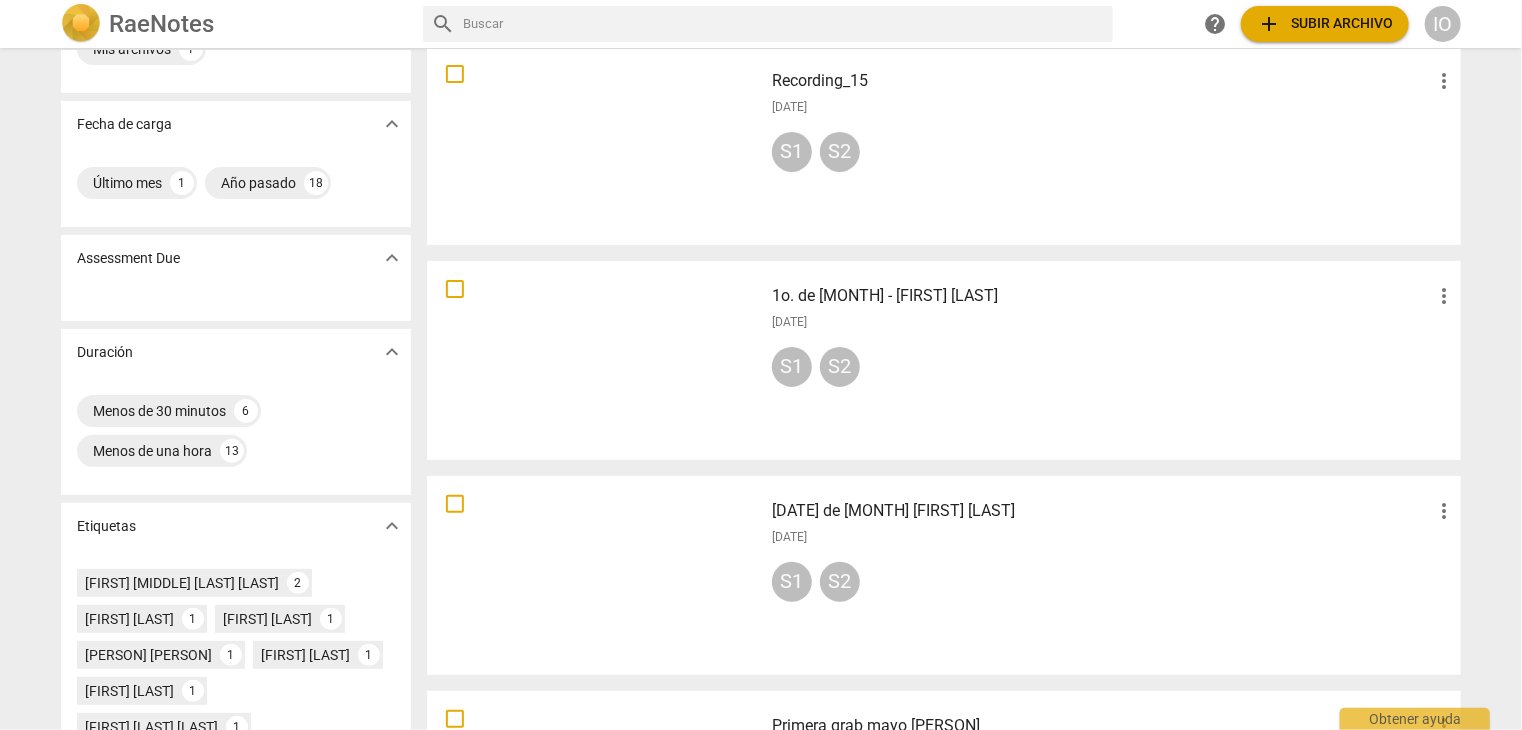 scroll, scrollTop: 0, scrollLeft: 0, axis: both 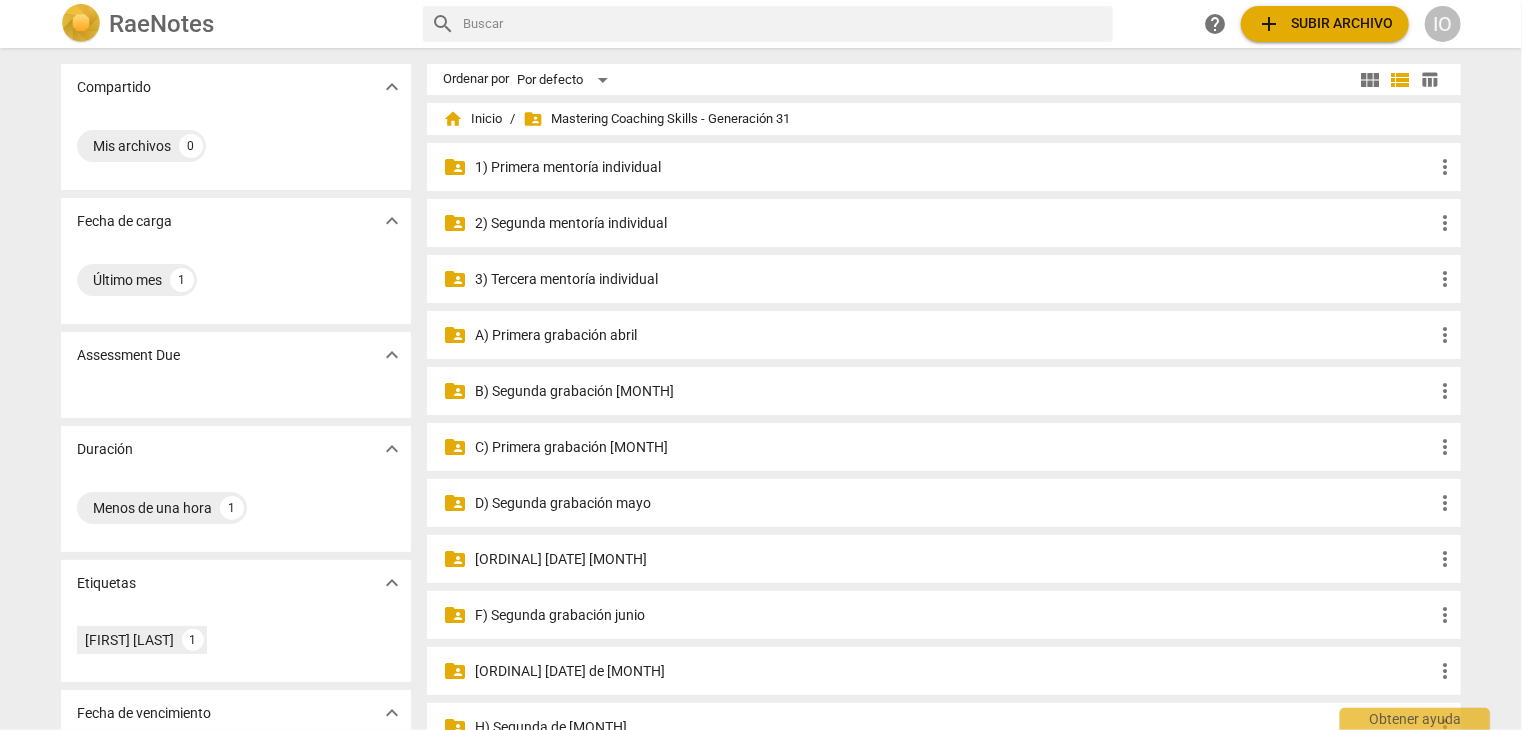 click on "D) Segunda grabación mayo" at bounding box center (954, 503) 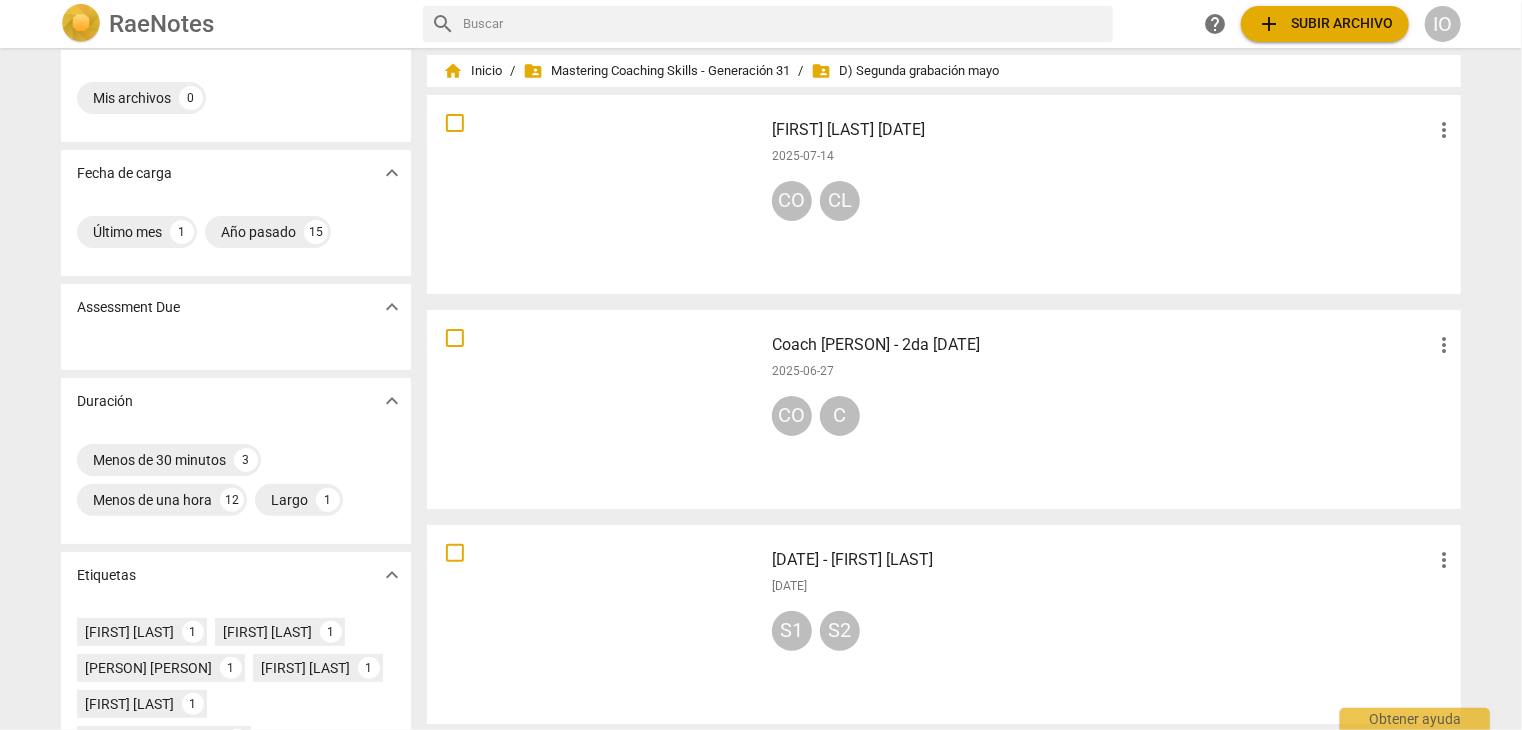 scroll, scrollTop: 0, scrollLeft: 0, axis: both 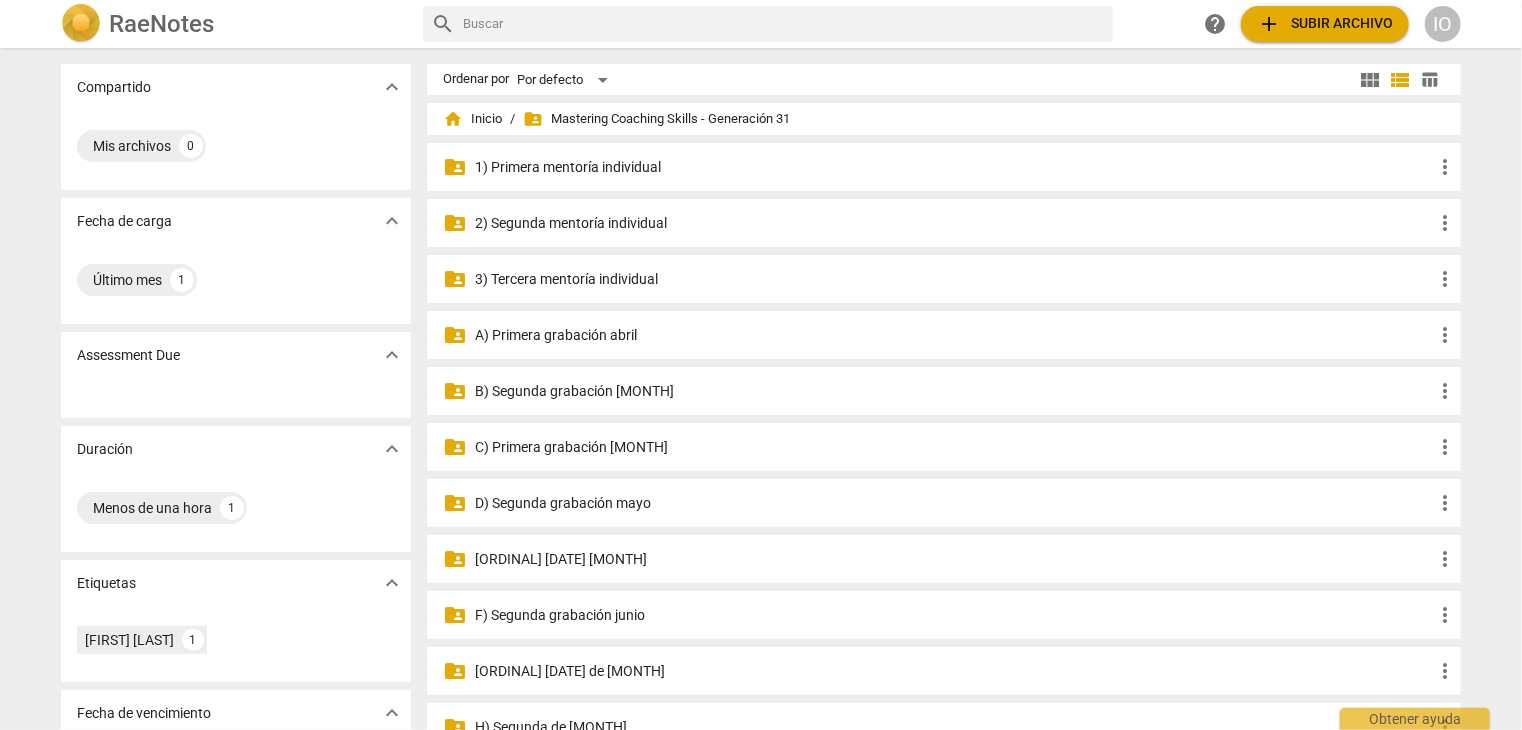 click on "A) Primera grabación abril" at bounding box center [954, 335] 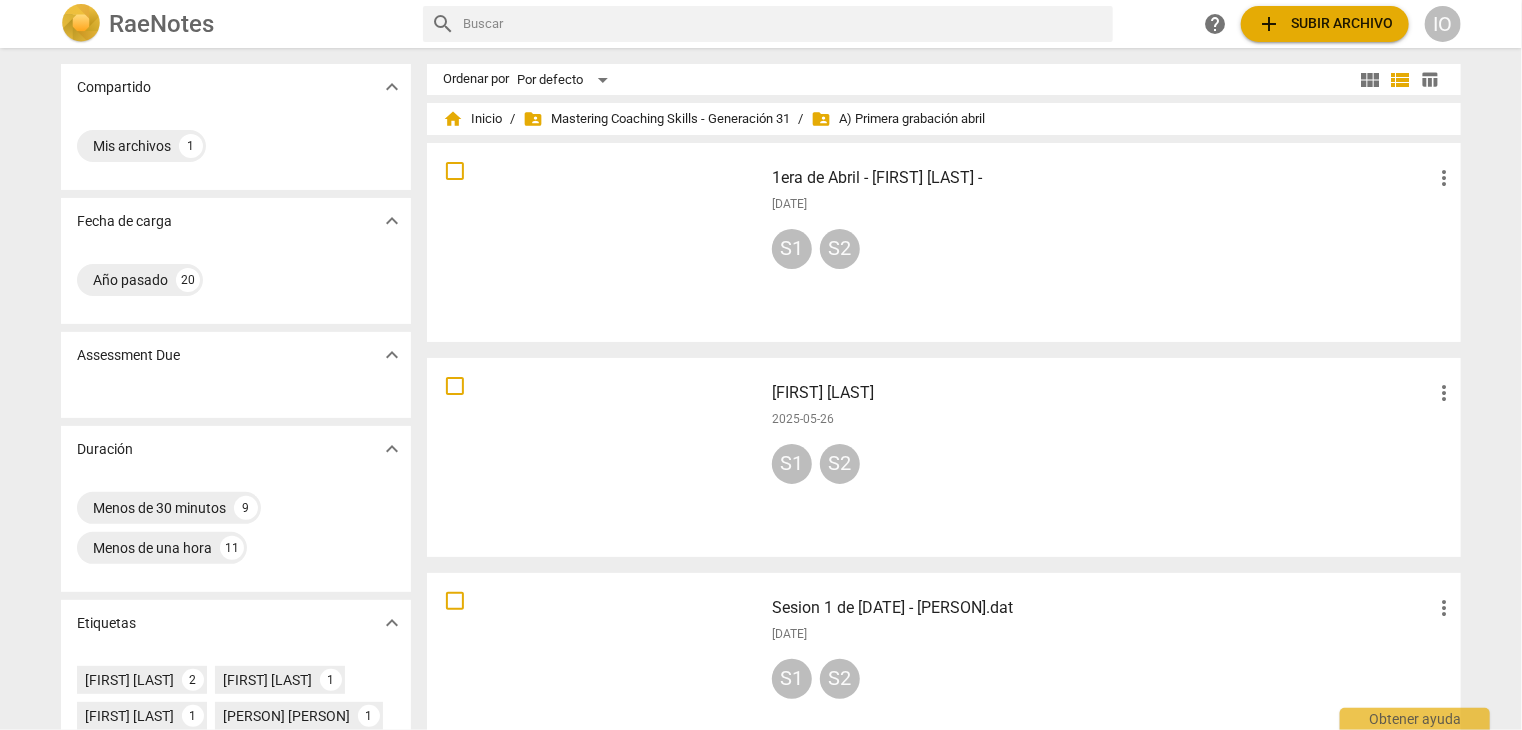 click at bounding box center (595, 242) 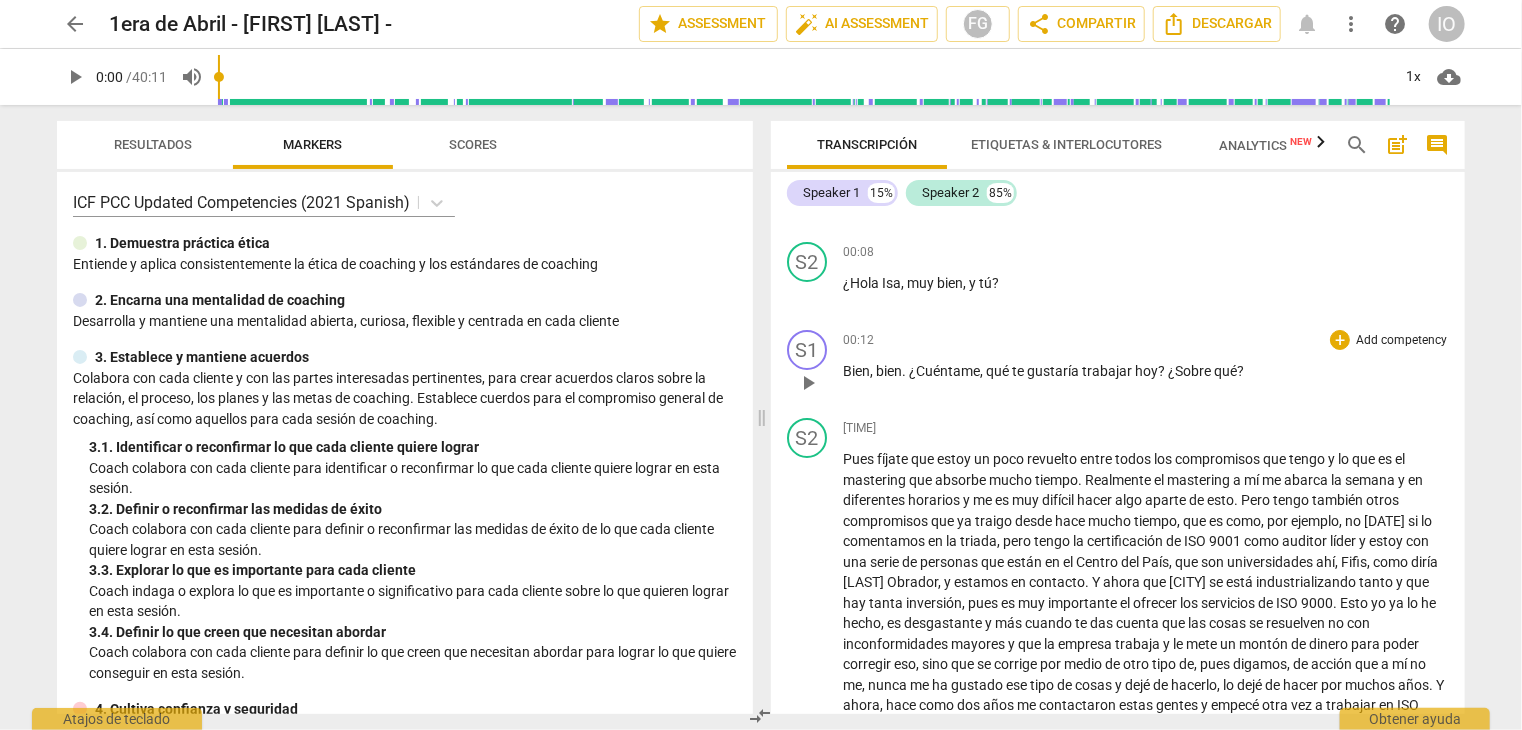 scroll, scrollTop: 0, scrollLeft: 0, axis: both 